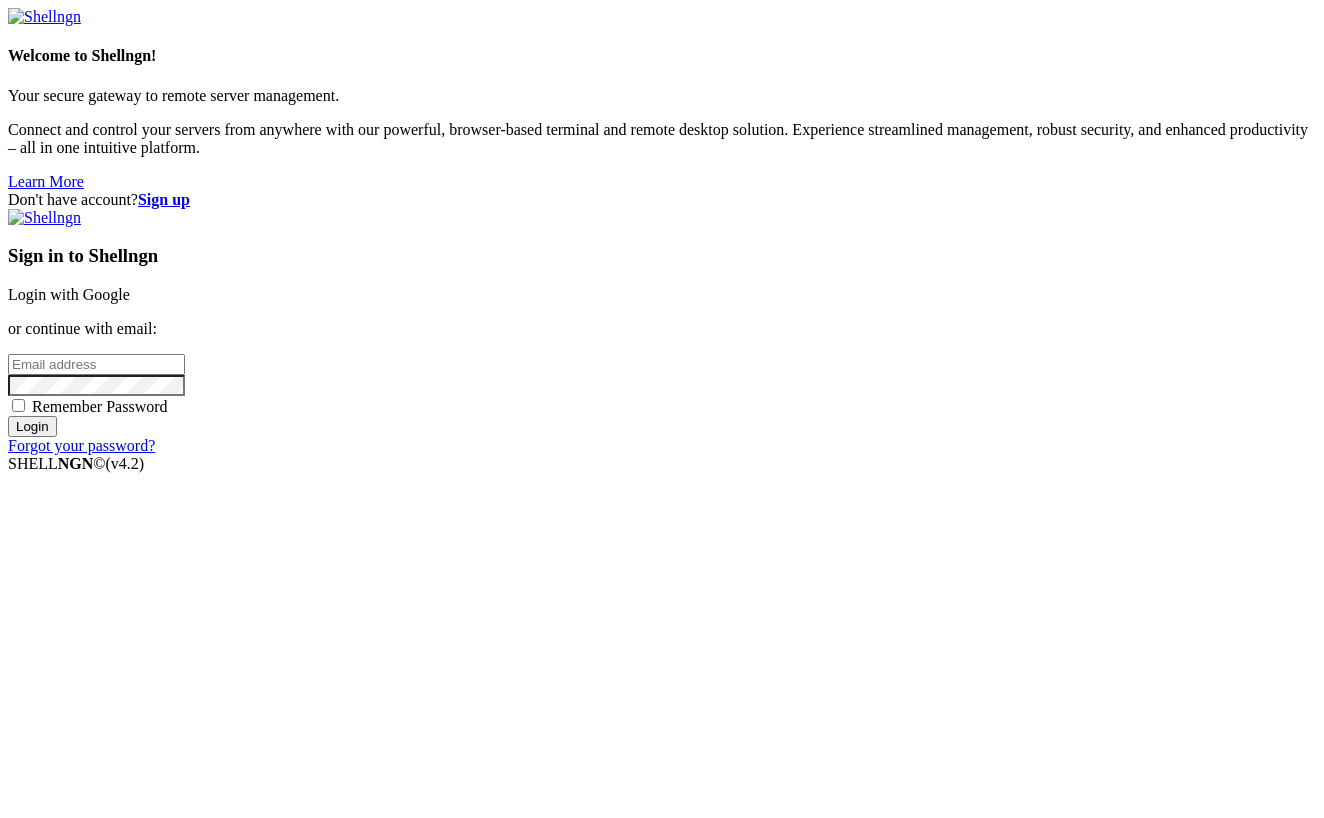 scroll, scrollTop: 0, scrollLeft: 0, axis: both 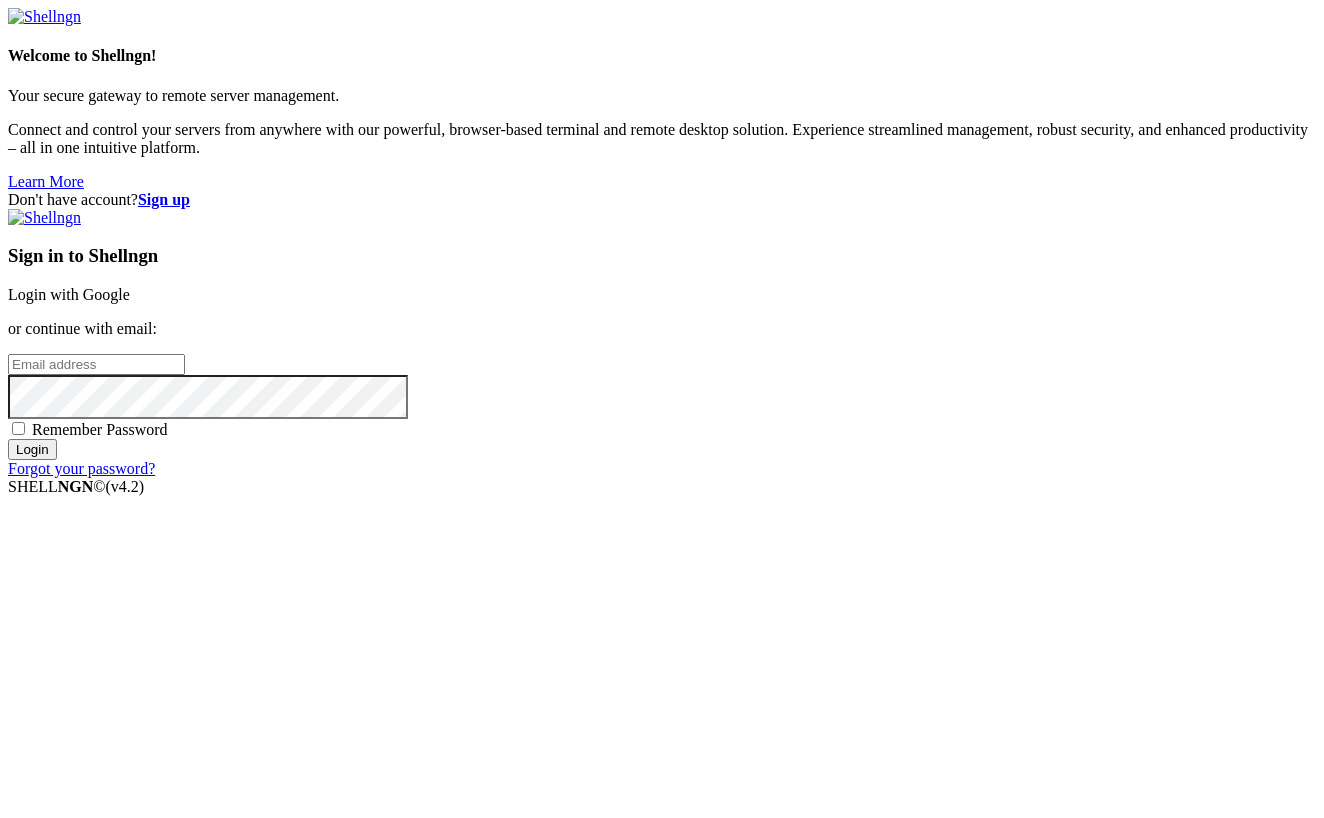 click at bounding box center [96, 364] 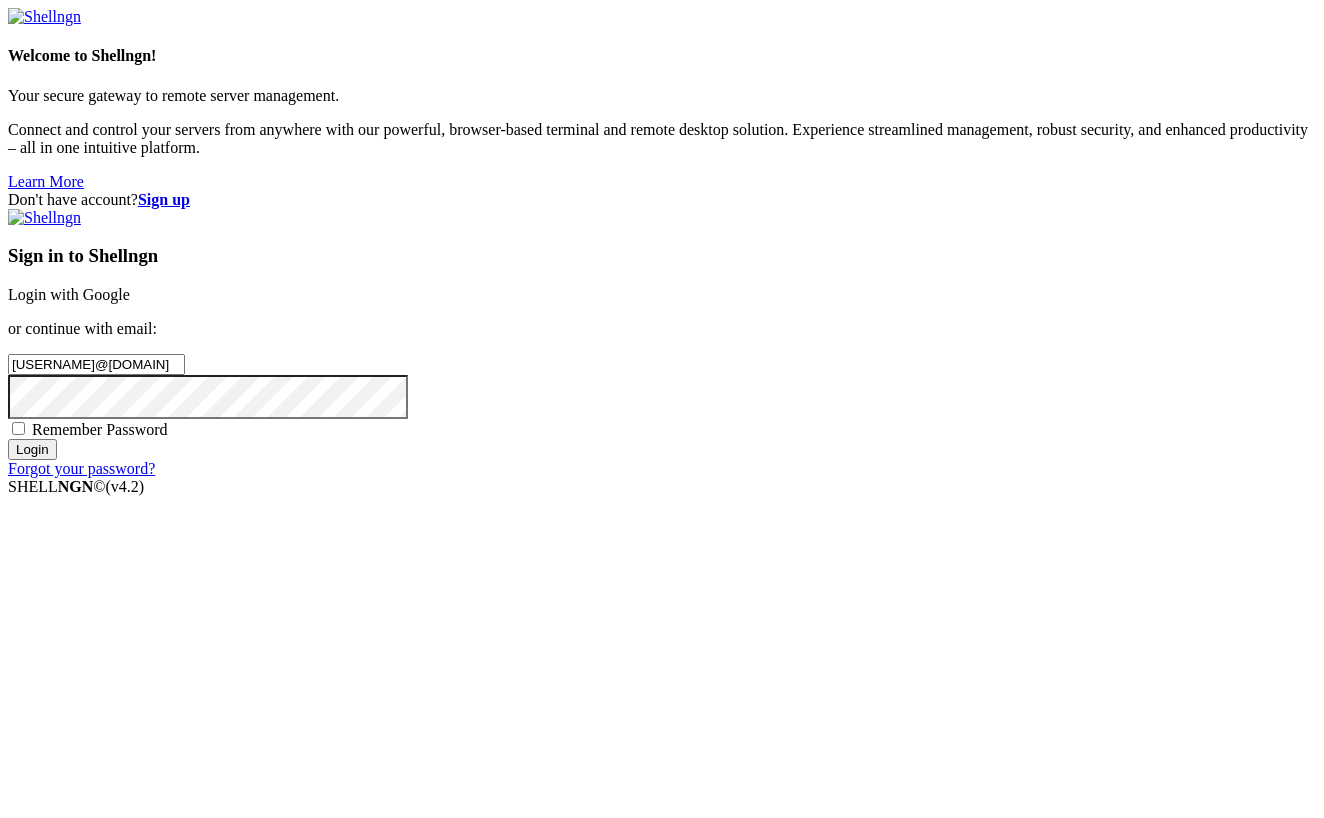 type on "[USERNAME]@[DOMAIN]" 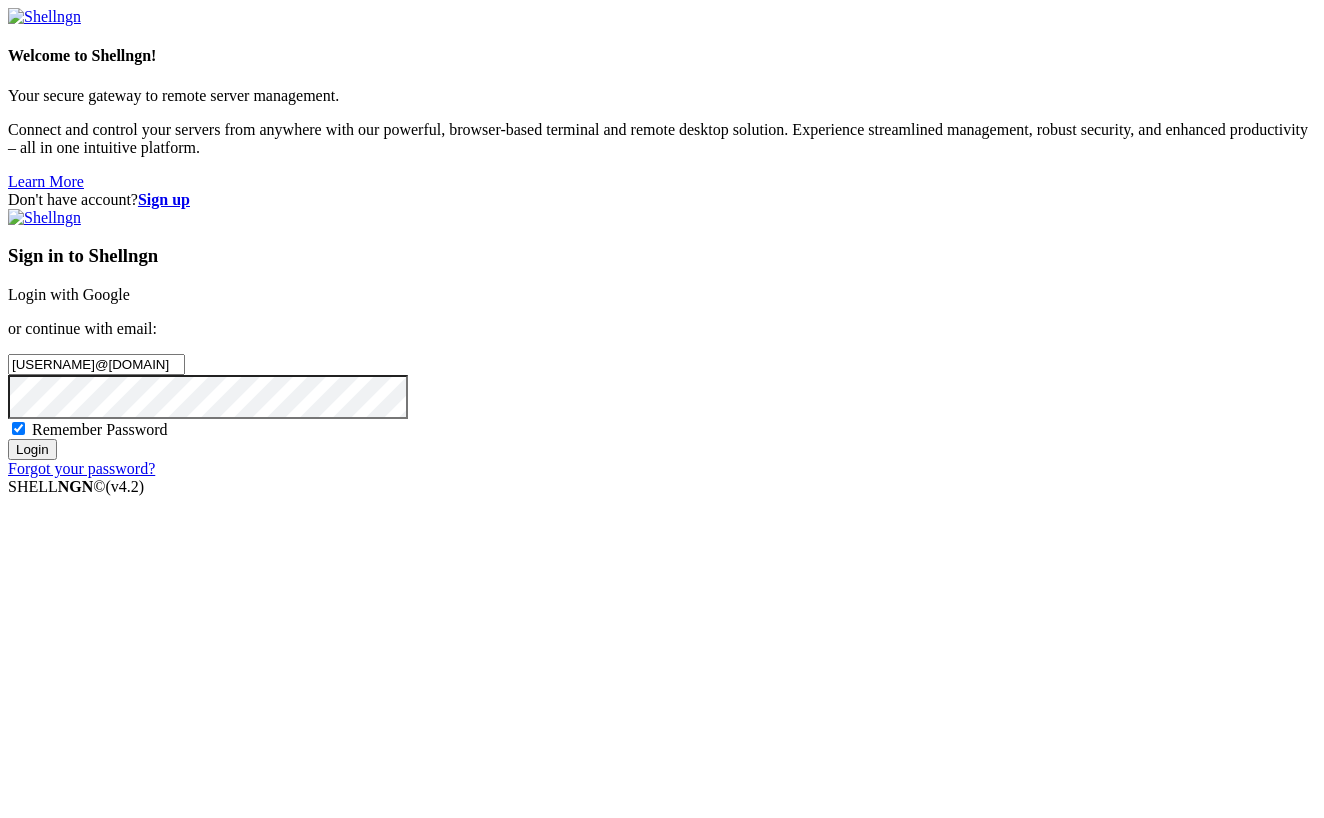 click on "Remember Password" at bounding box center [100, 429] 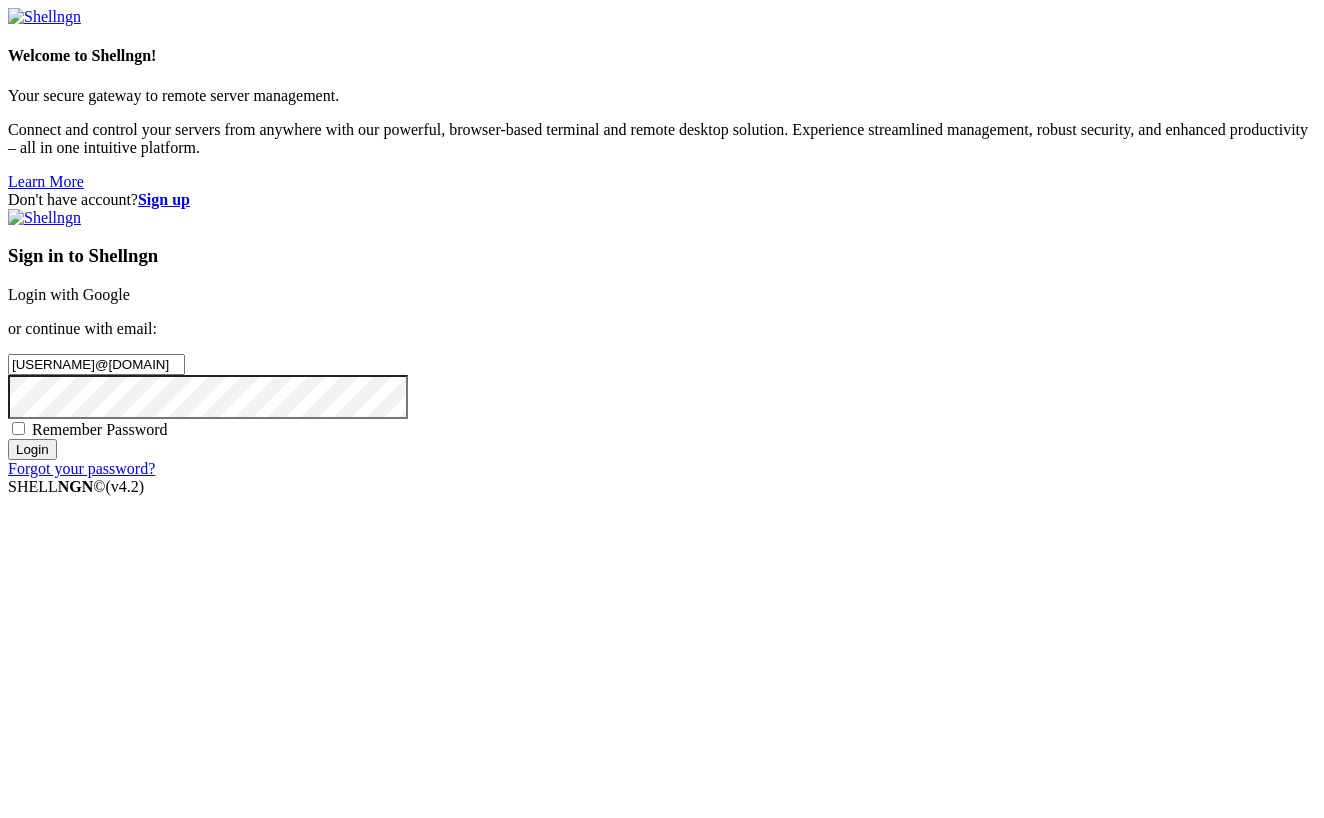 click on "[USERNAME]@[DOMAIN]" at bounding box center (96, 364) 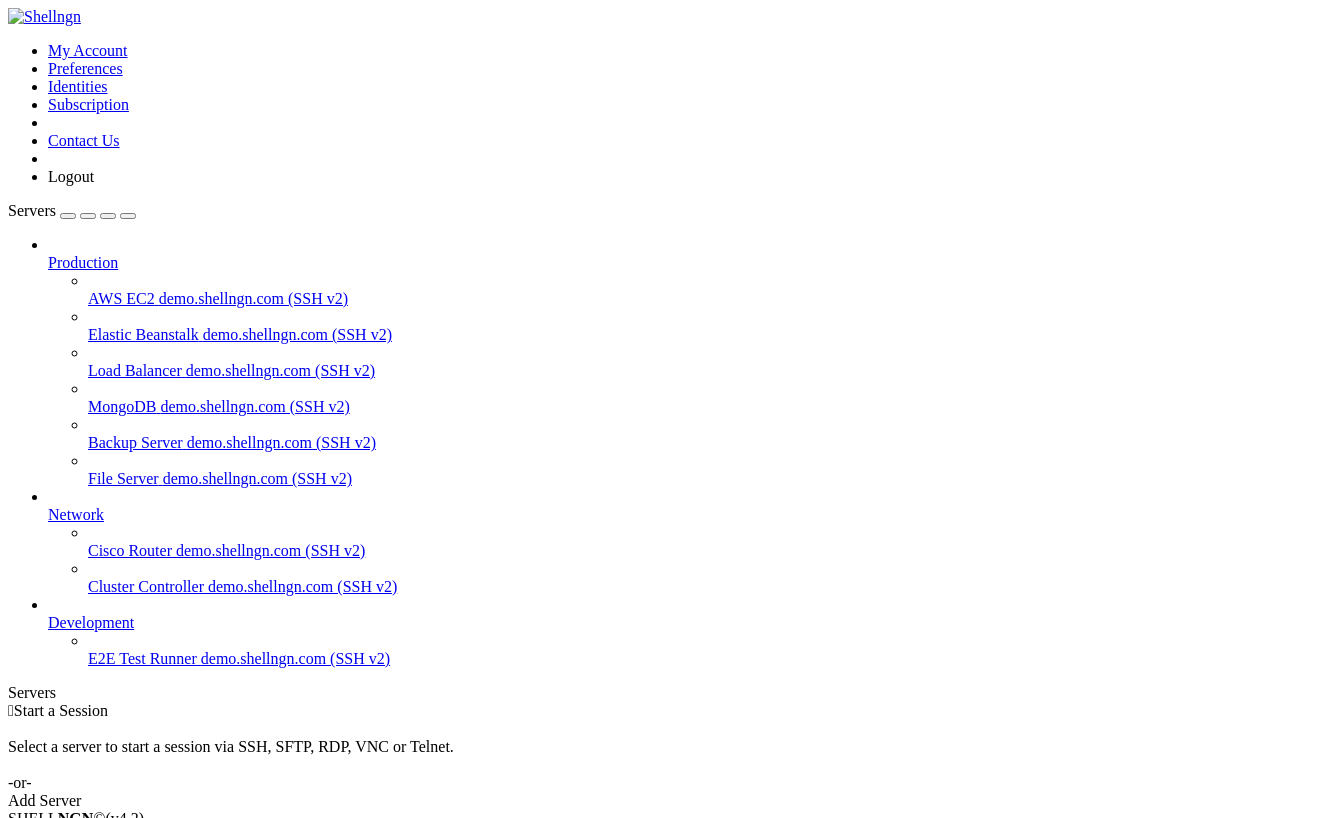 click on "Add Server" at bounding box center (662, 801) 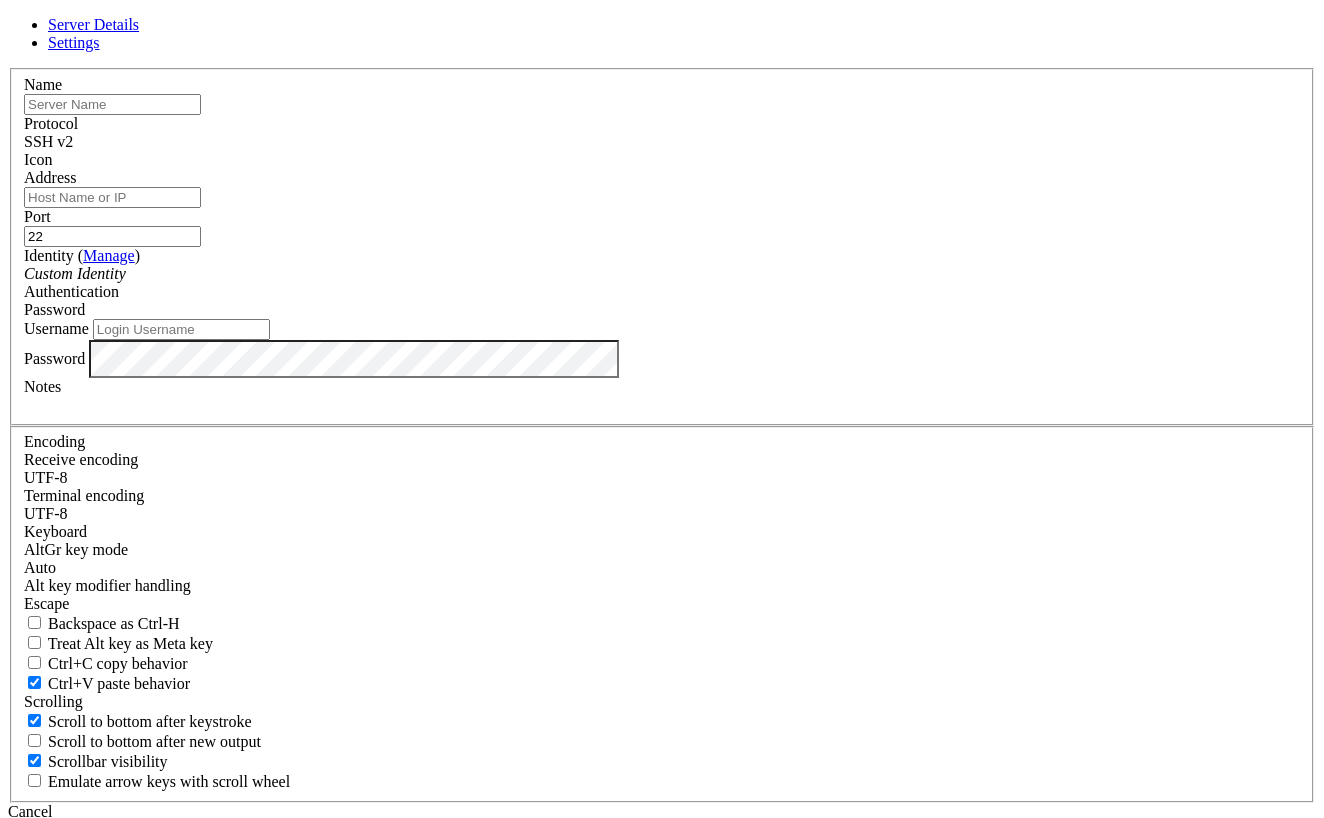 click at bounding box center [662, 405] 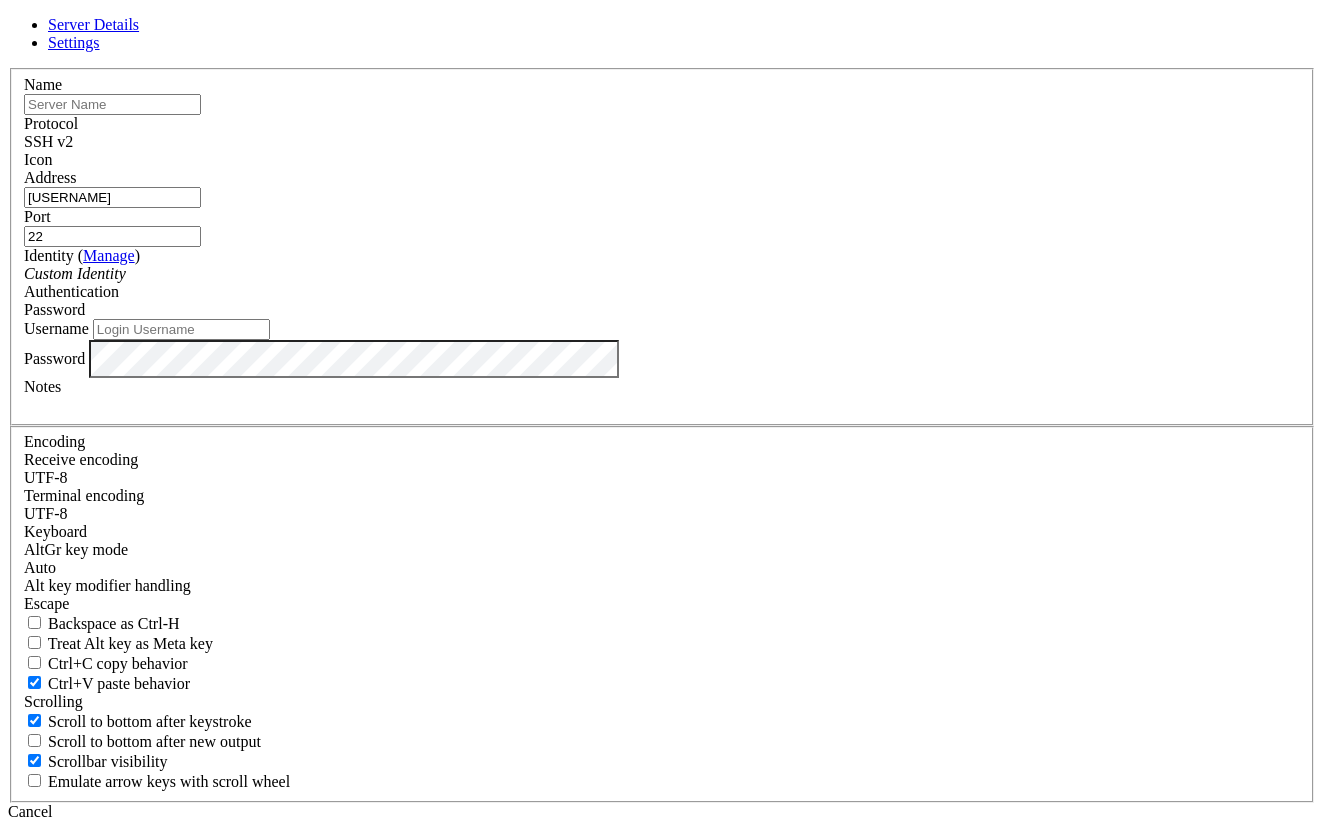 type on "[USERNAME]" 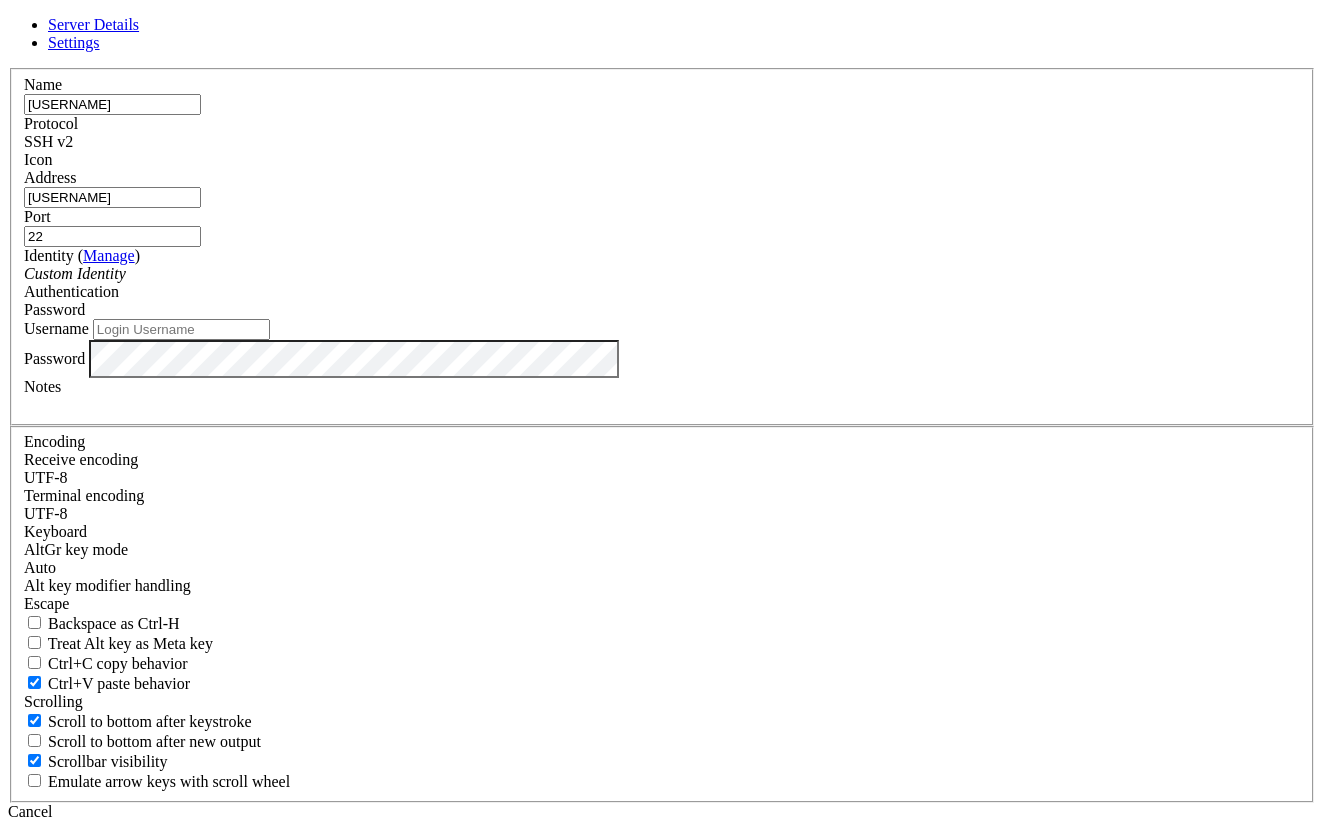 type on "[USERNAME]" 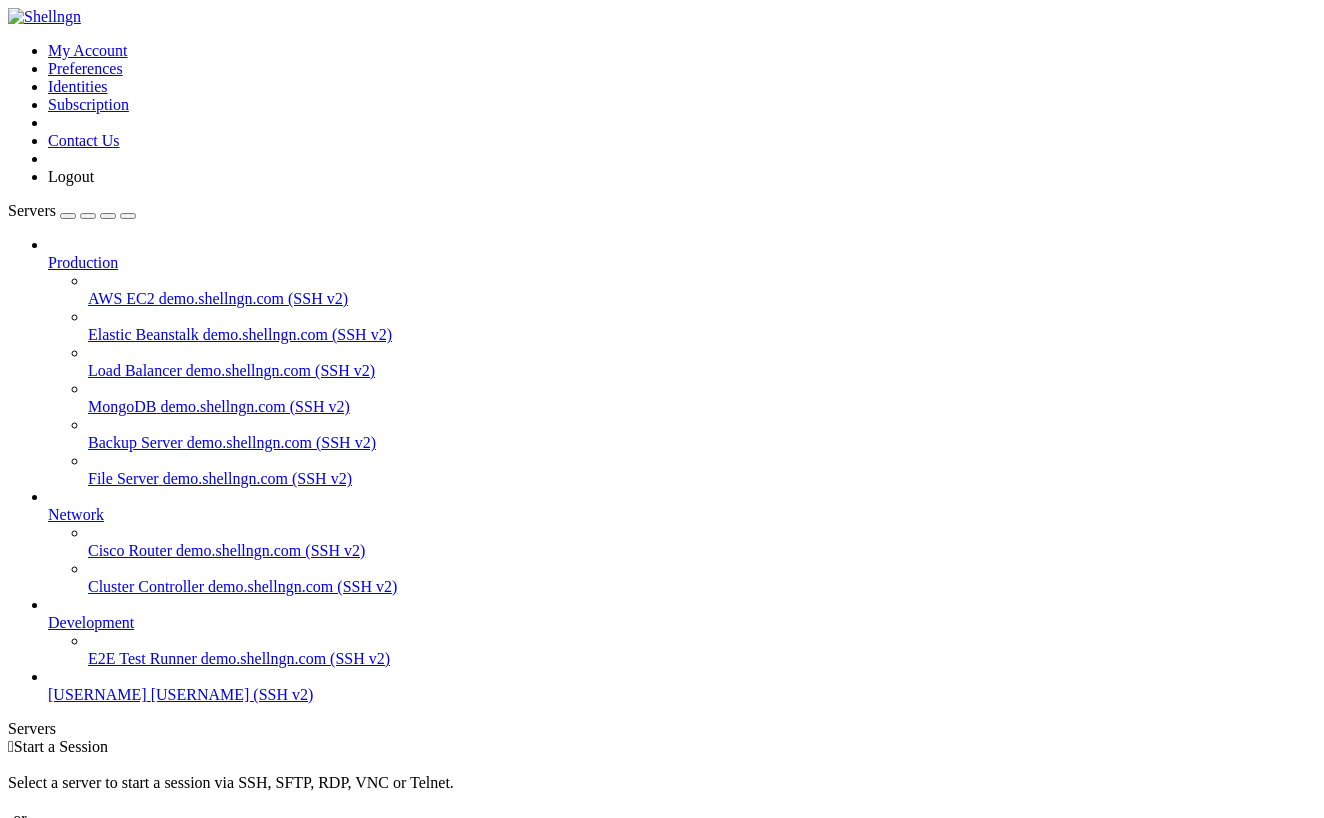 click on "[USERNAME]" at bounding box center (97, 694) 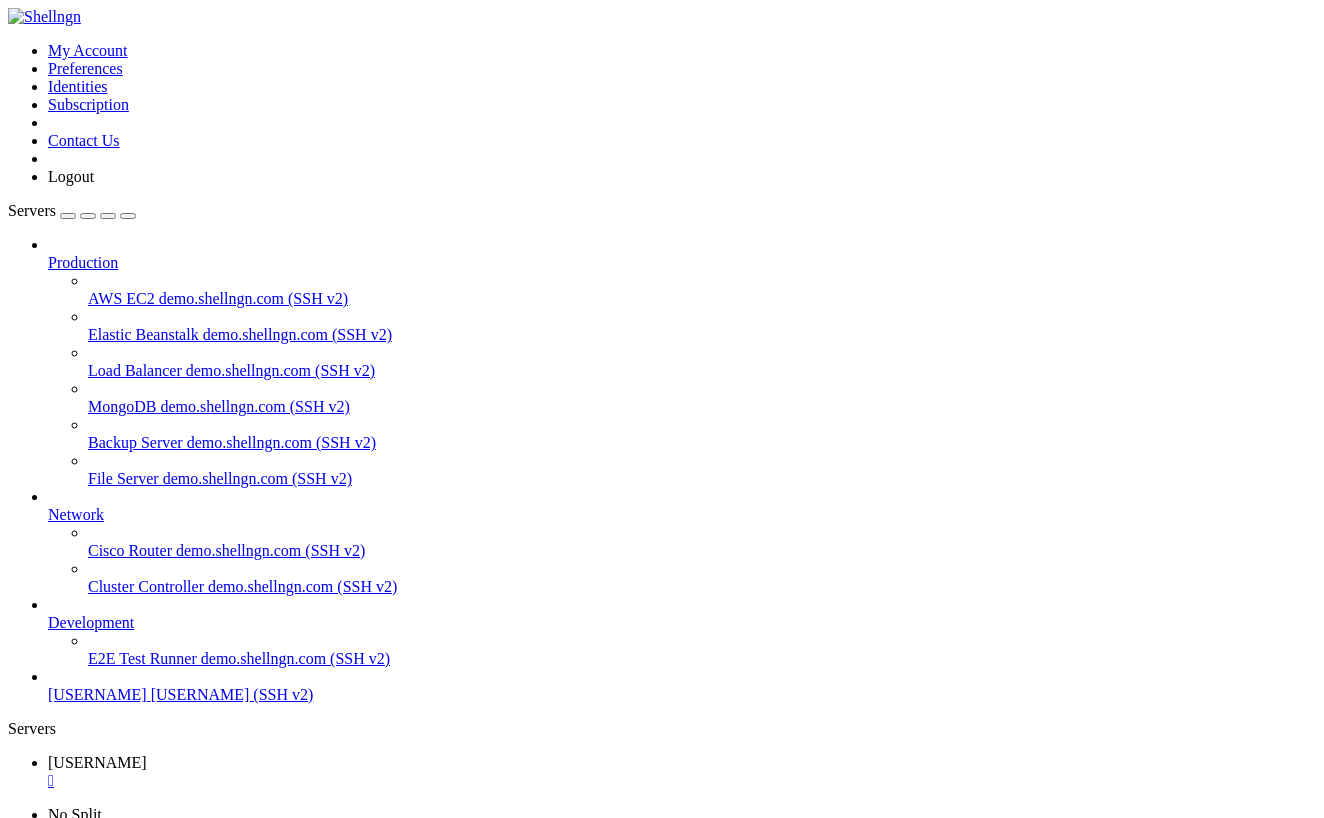 scroll, scrollTop: 0, scrollLeft: 0, axis: both 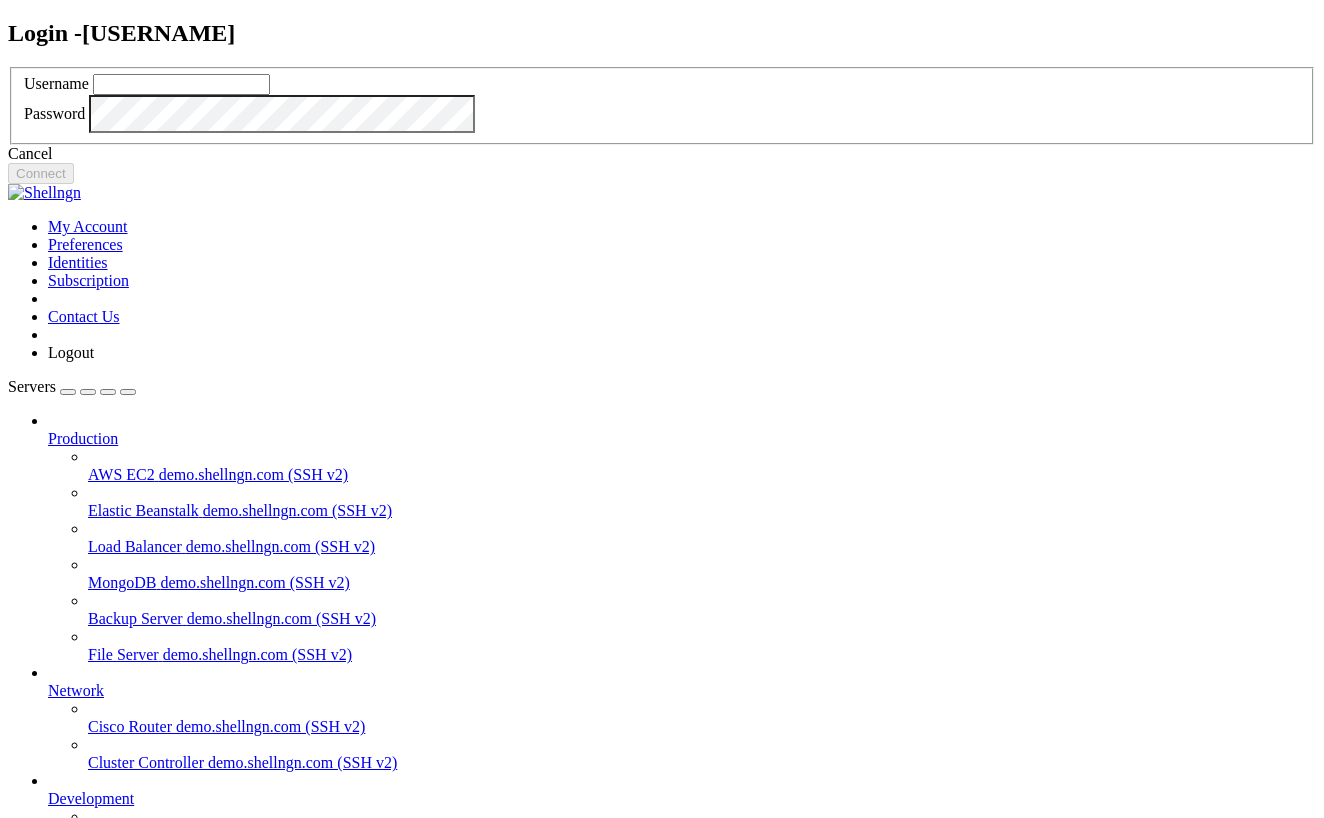 click at bounding box center [181, 84] 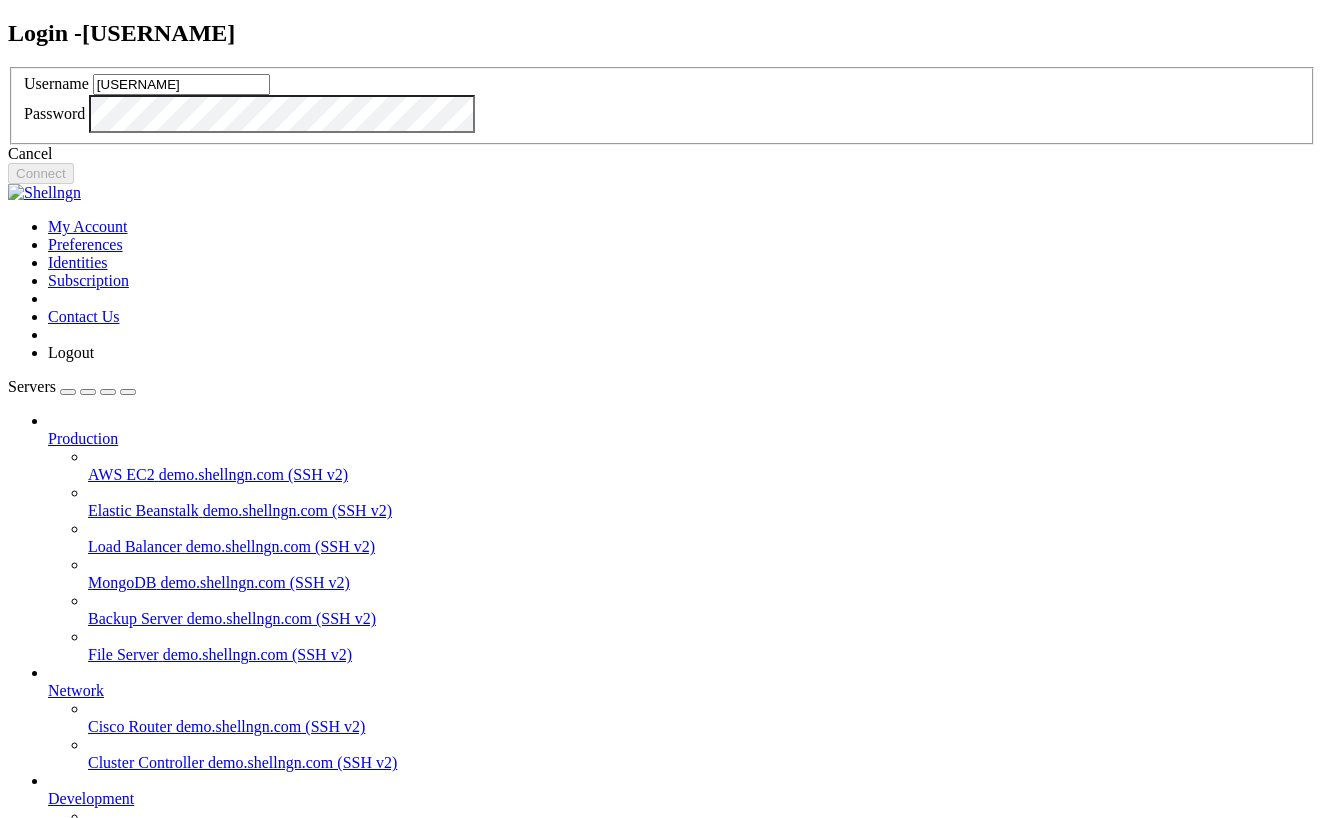 type on "[USERNAME]" 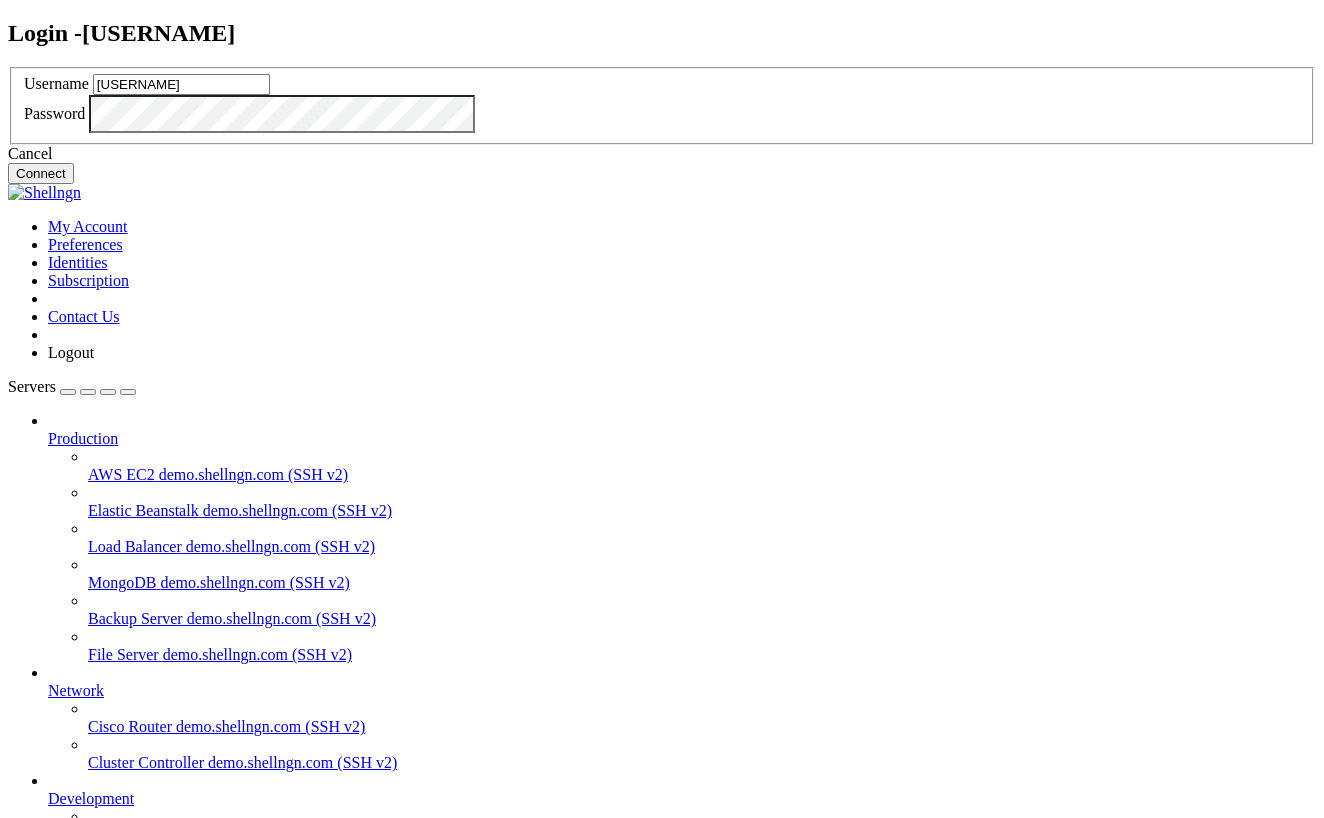 click on "Connect" at bounding box center [41, 173] 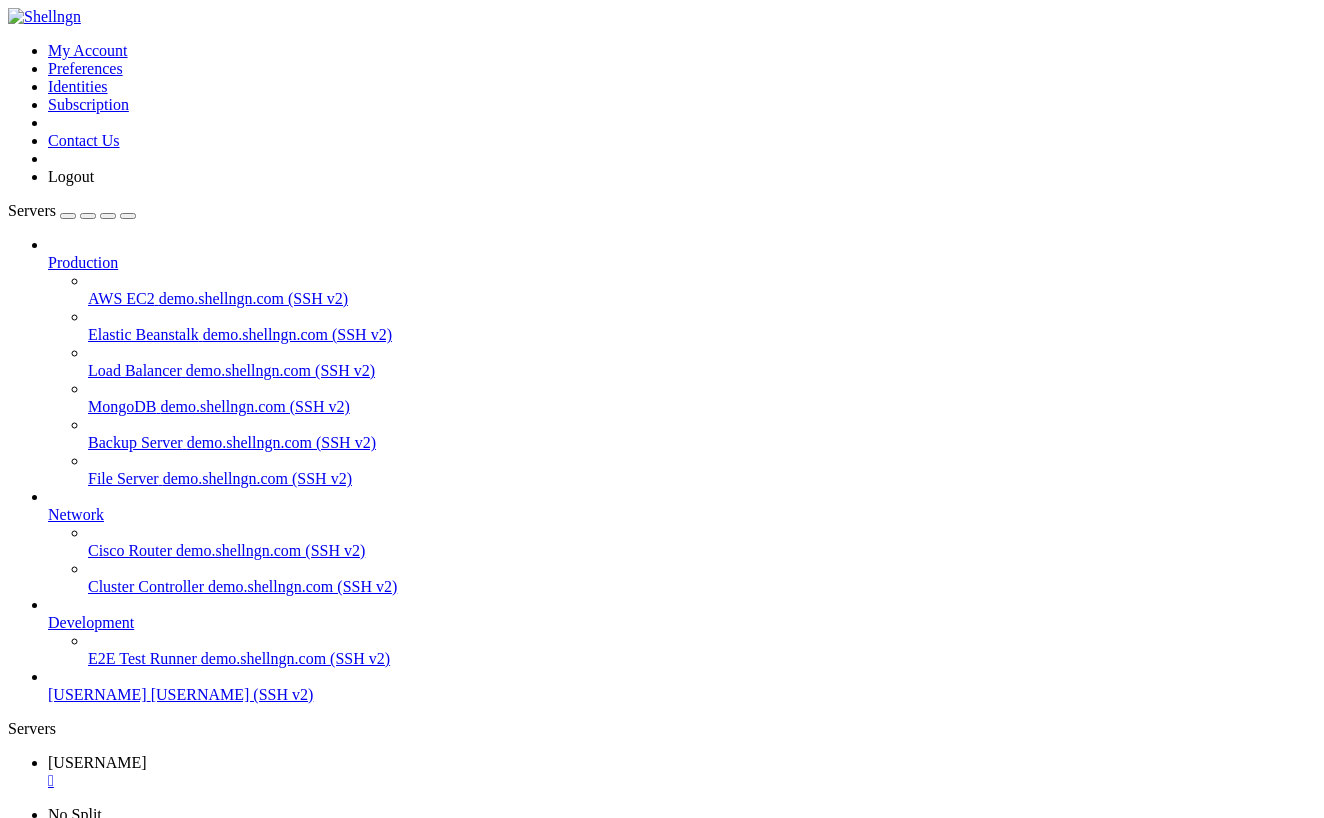 click on "Reconnect" at bounding box center (48, 1176) 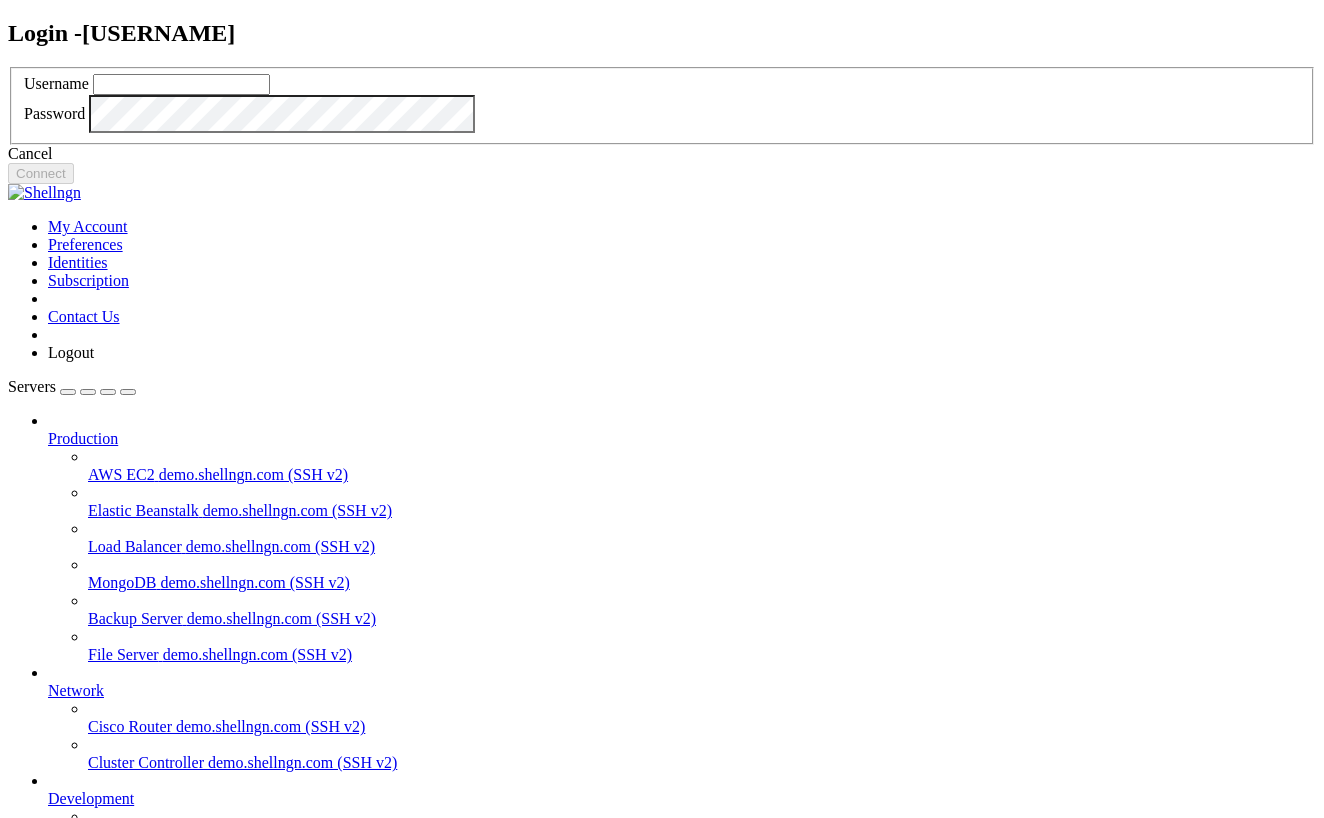 click on "Cancel" at bounding box center (662, 154) 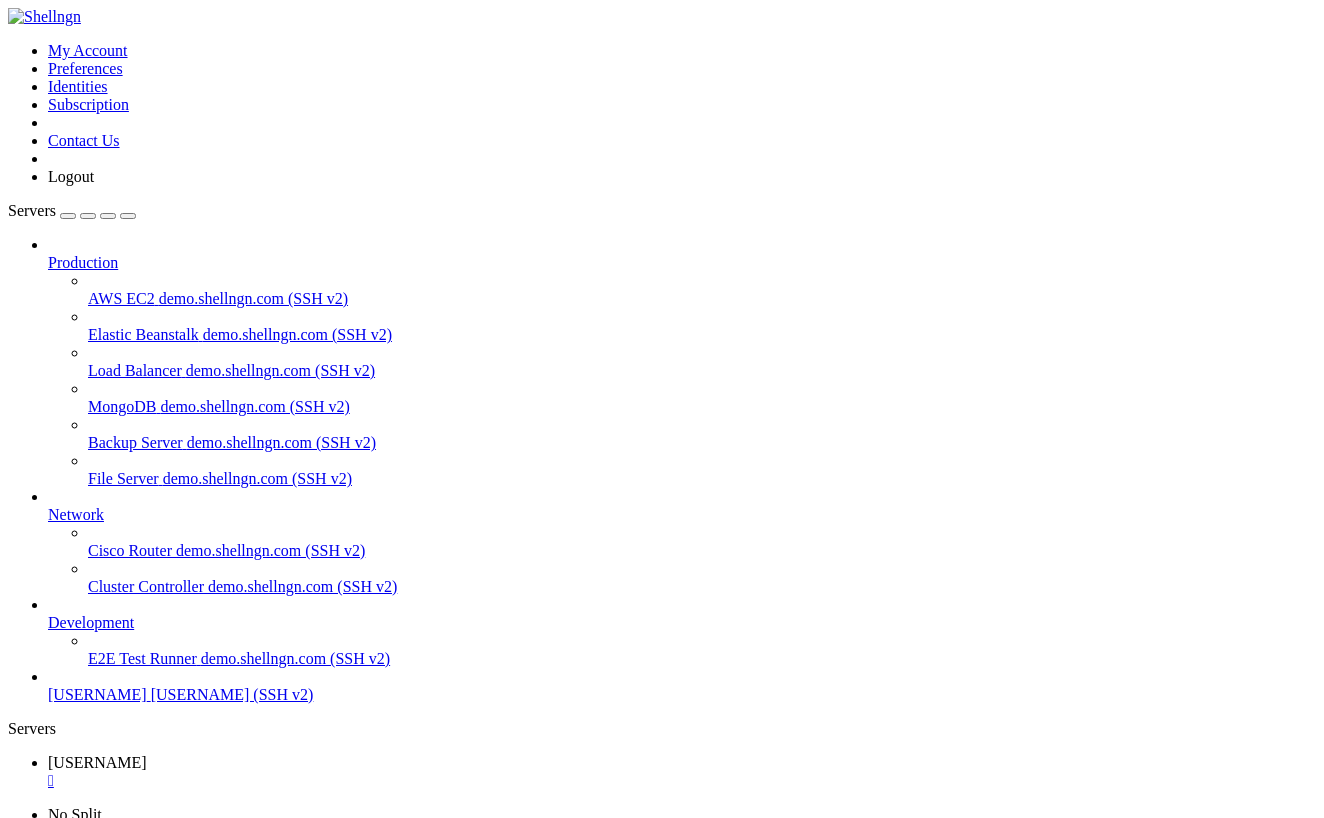click on "Reconnect" at bounding box center (662, 1176) 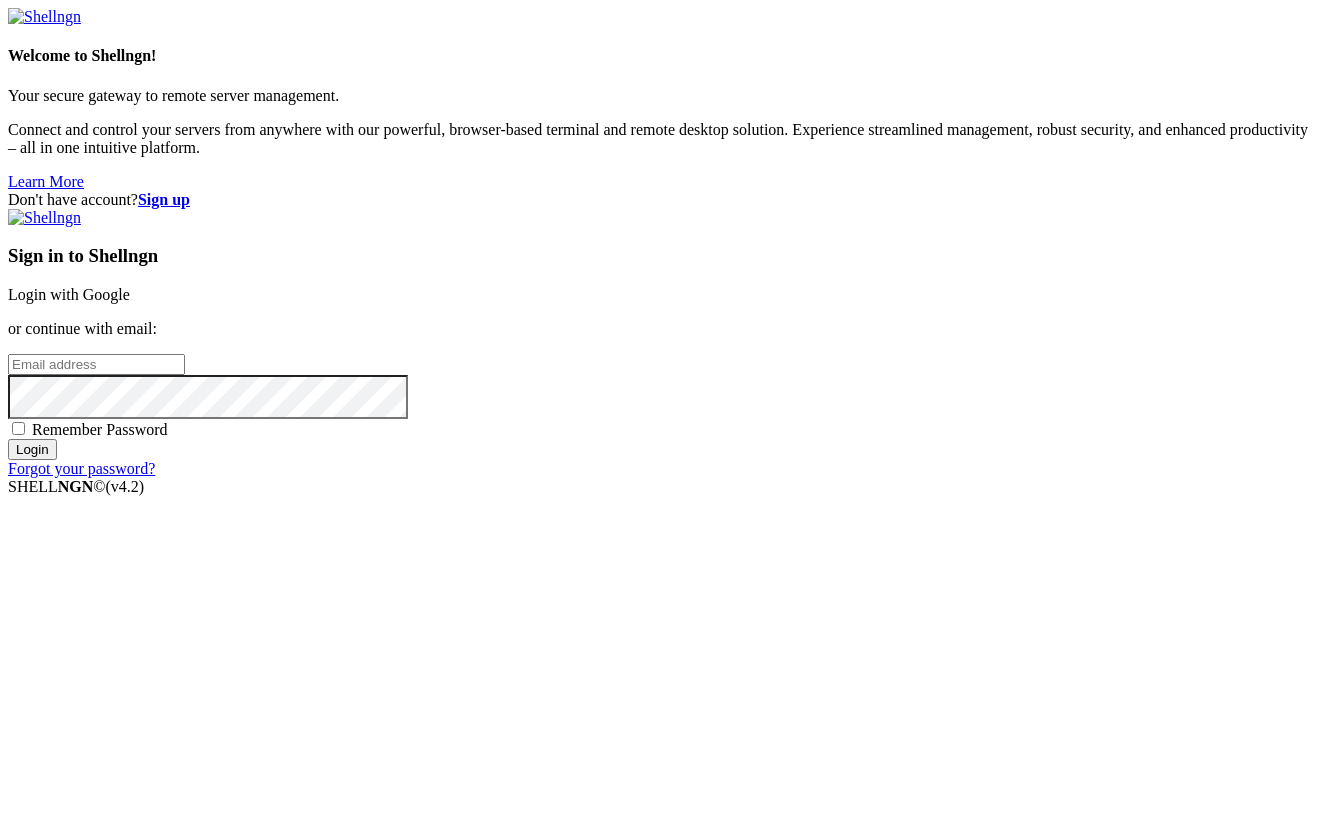 click at bounding box center [96, 364] 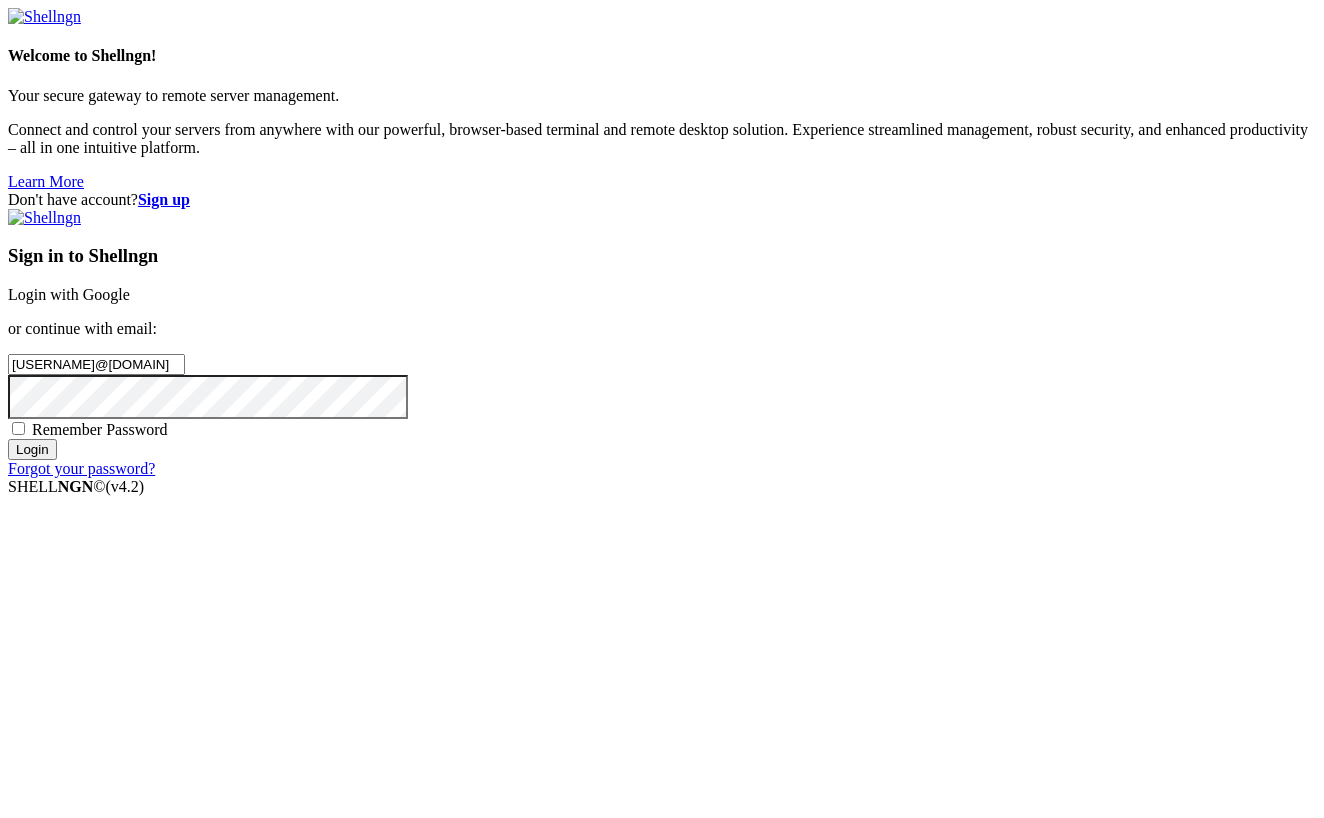 type on "[USERNAME]@[DOMAIN]" 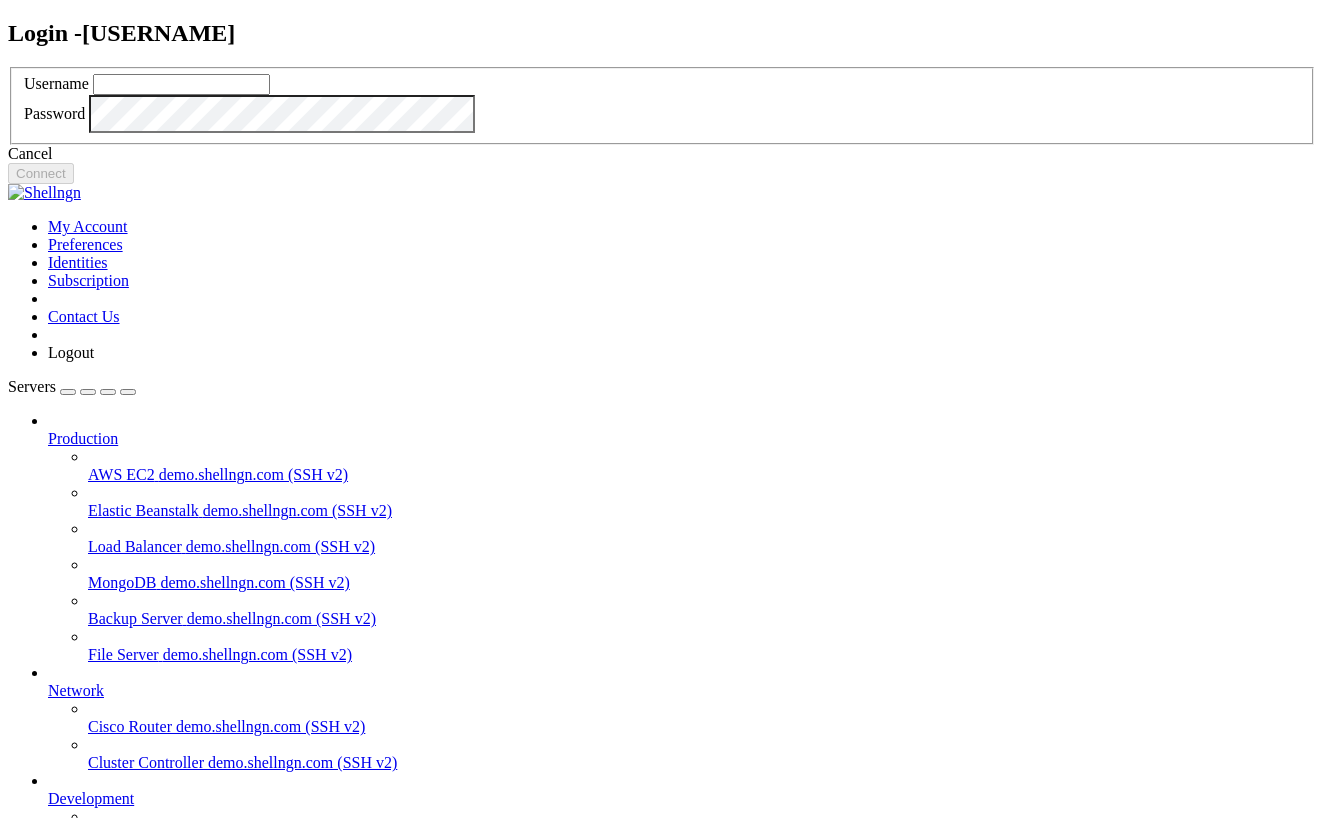 scroll, scrollTop: 0, scrollLeft: 0, axis: both 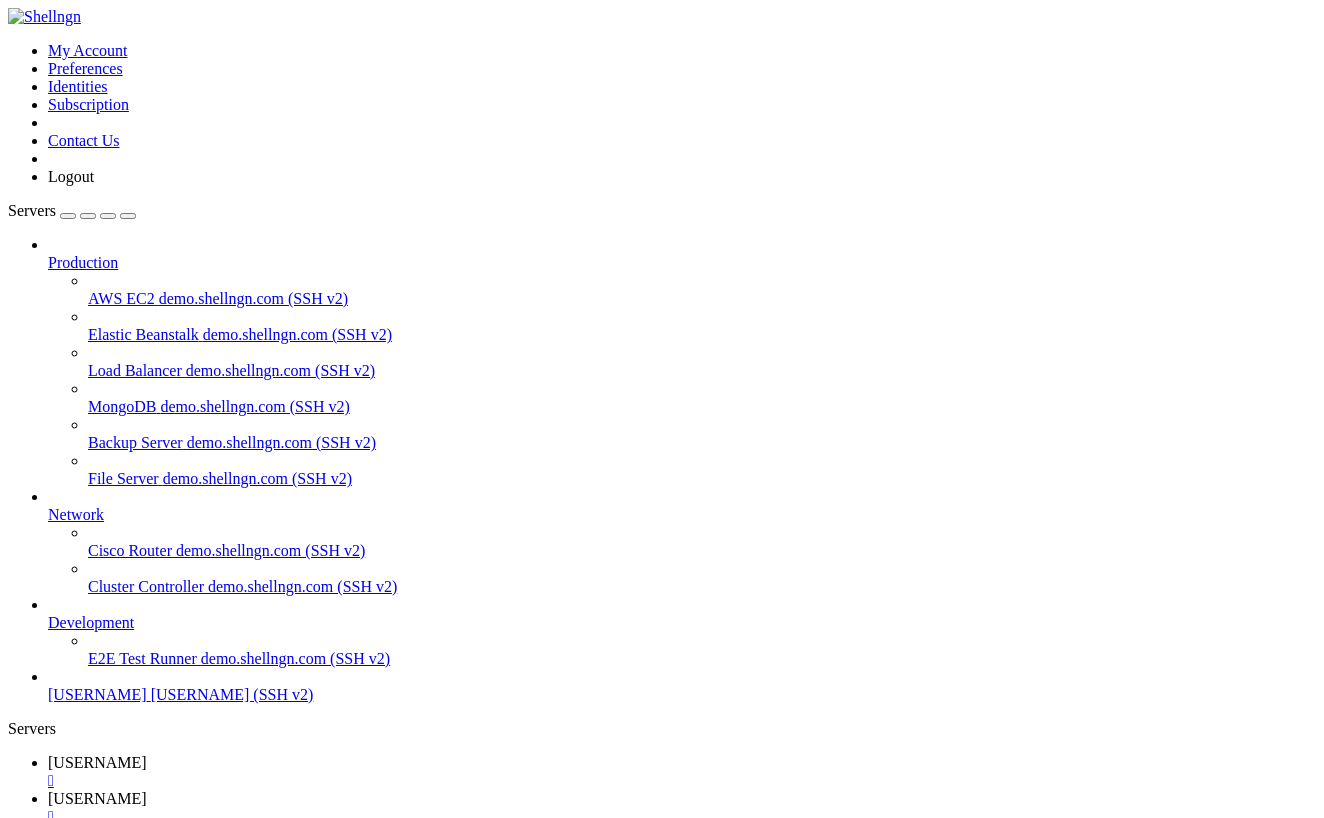 click on "AWS EC2
demo.shellngn.com (SSH v2)" at bounding box center [702, 299] 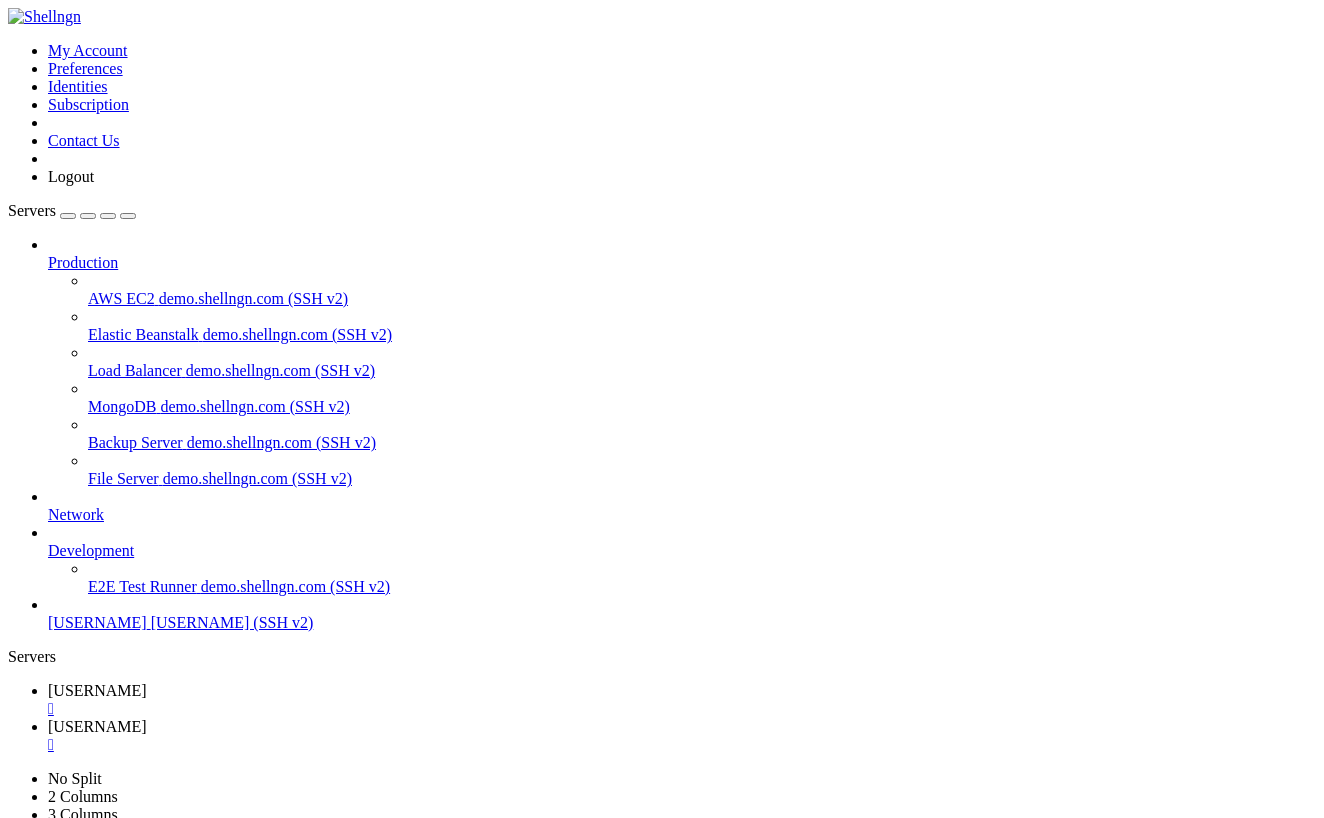 click on "Development" at bounding box center [682, 551] 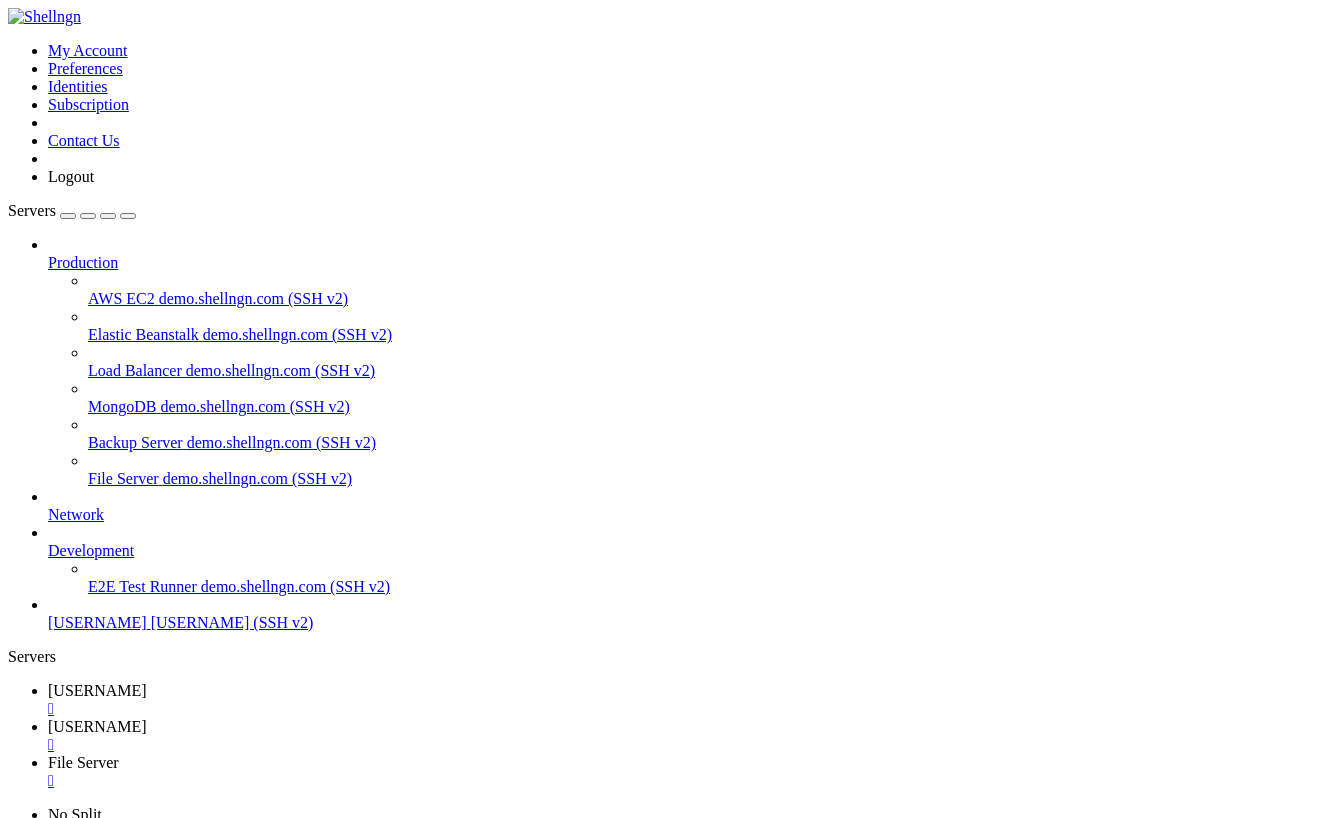 scroll, scrollTop: 0, scrollLeft: 0, axis: both 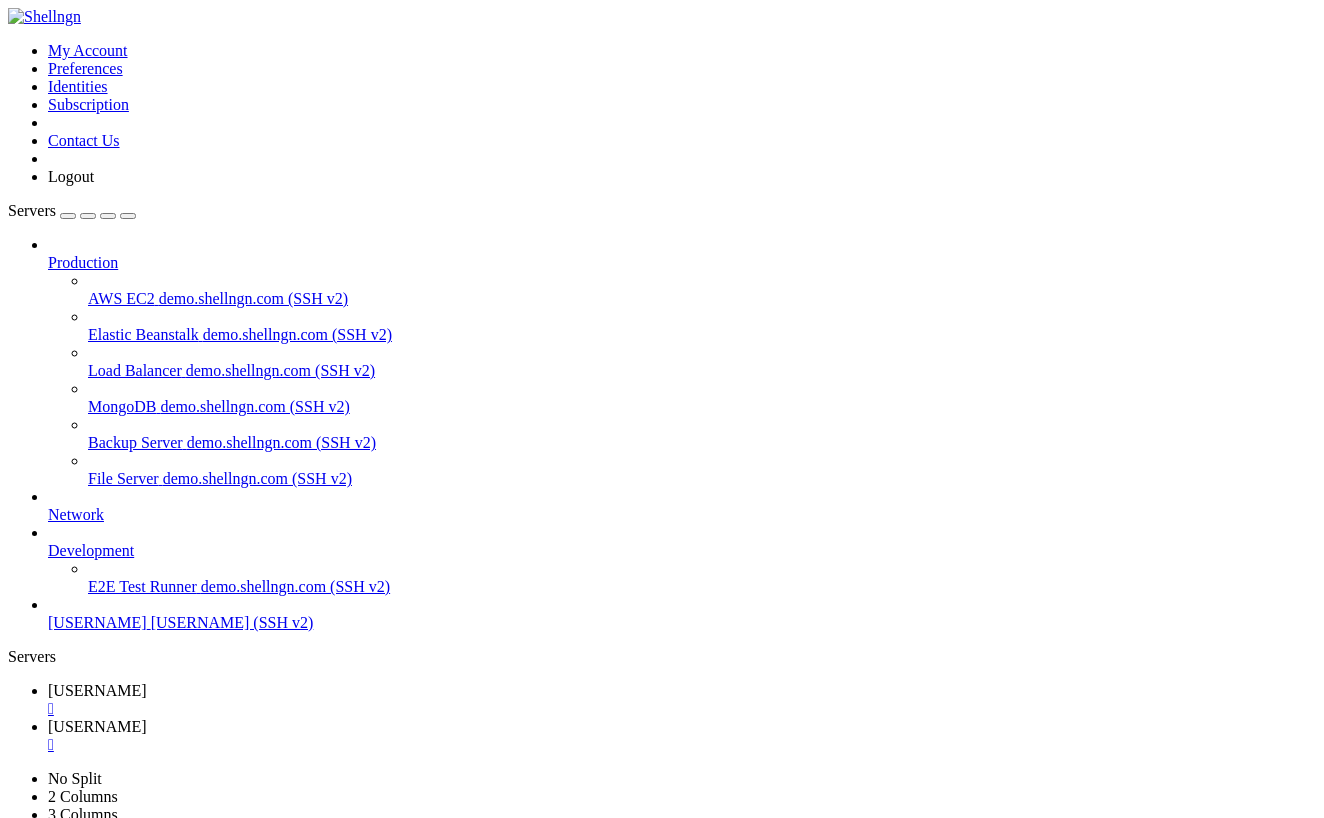 click on "" at bounding box center [682, 745] 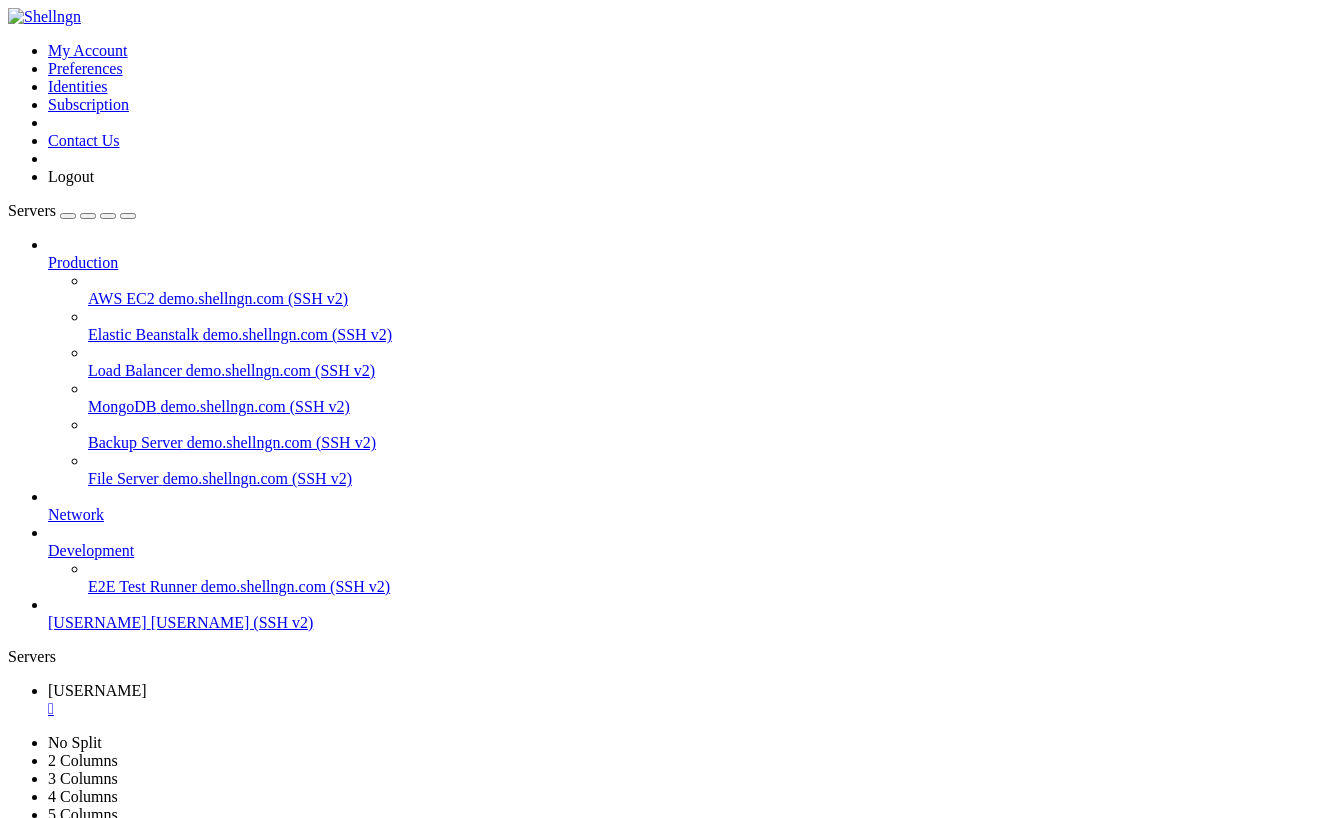 click on "" at bounding box center [682, 709] 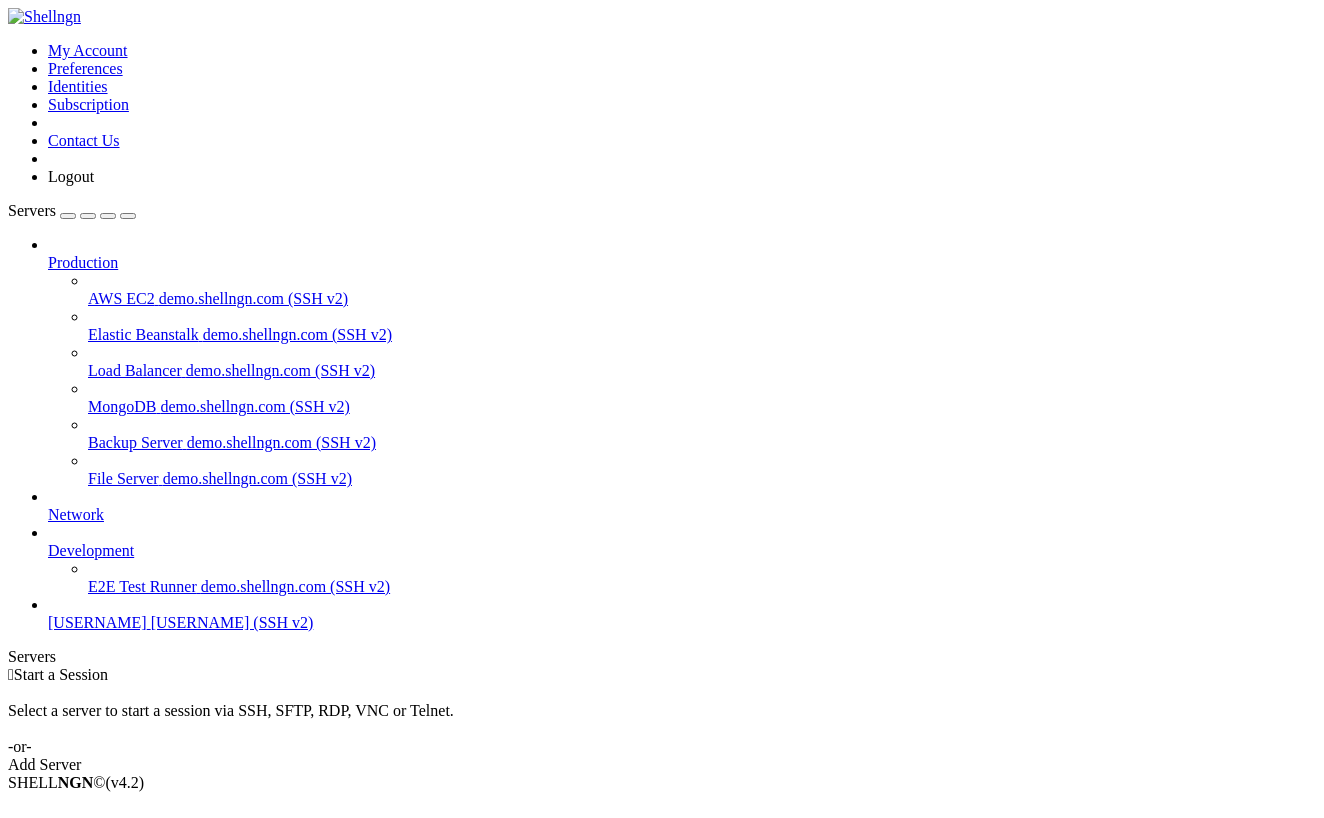 click on "Add Server" at bounding box center (662, 765) 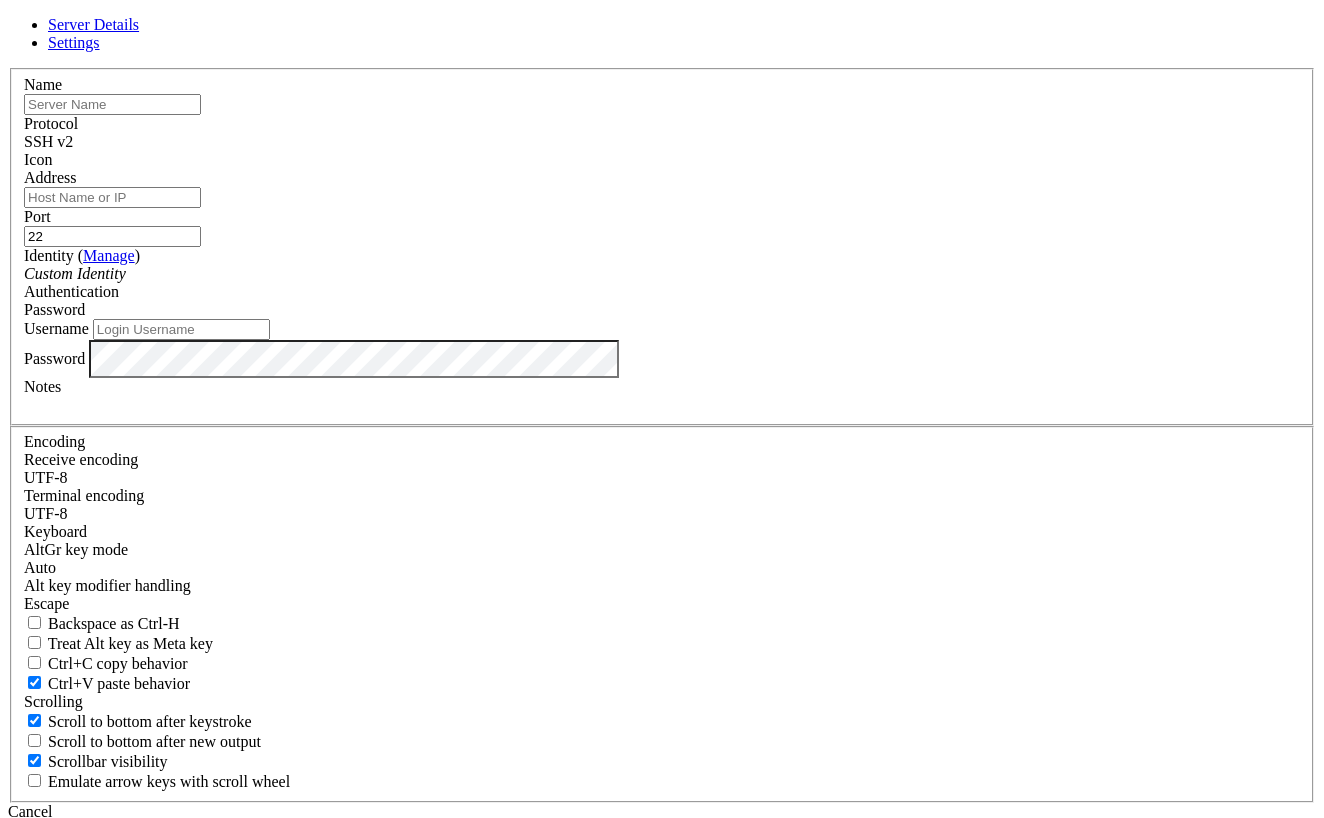 click on "Name" at bounding box center [43, 84] 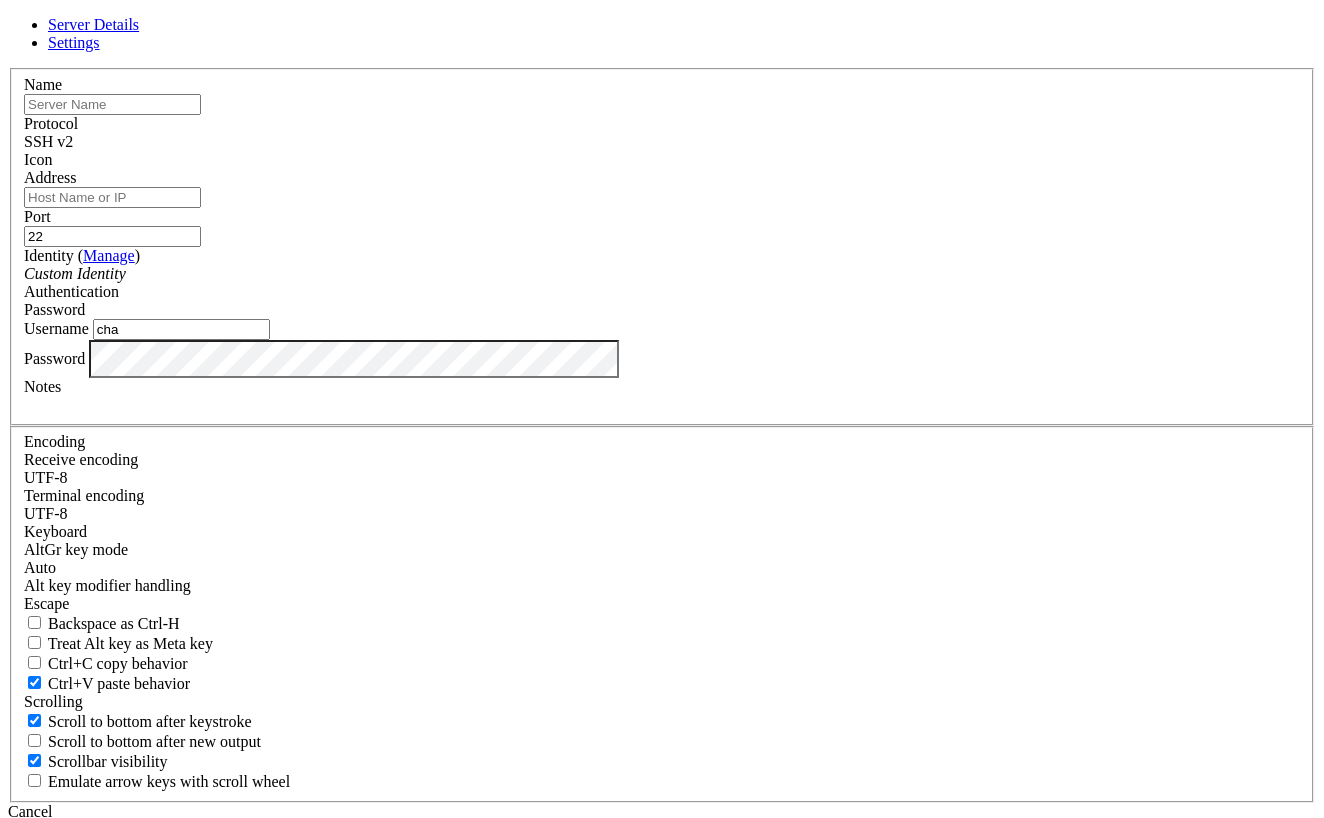 type on "chas" 